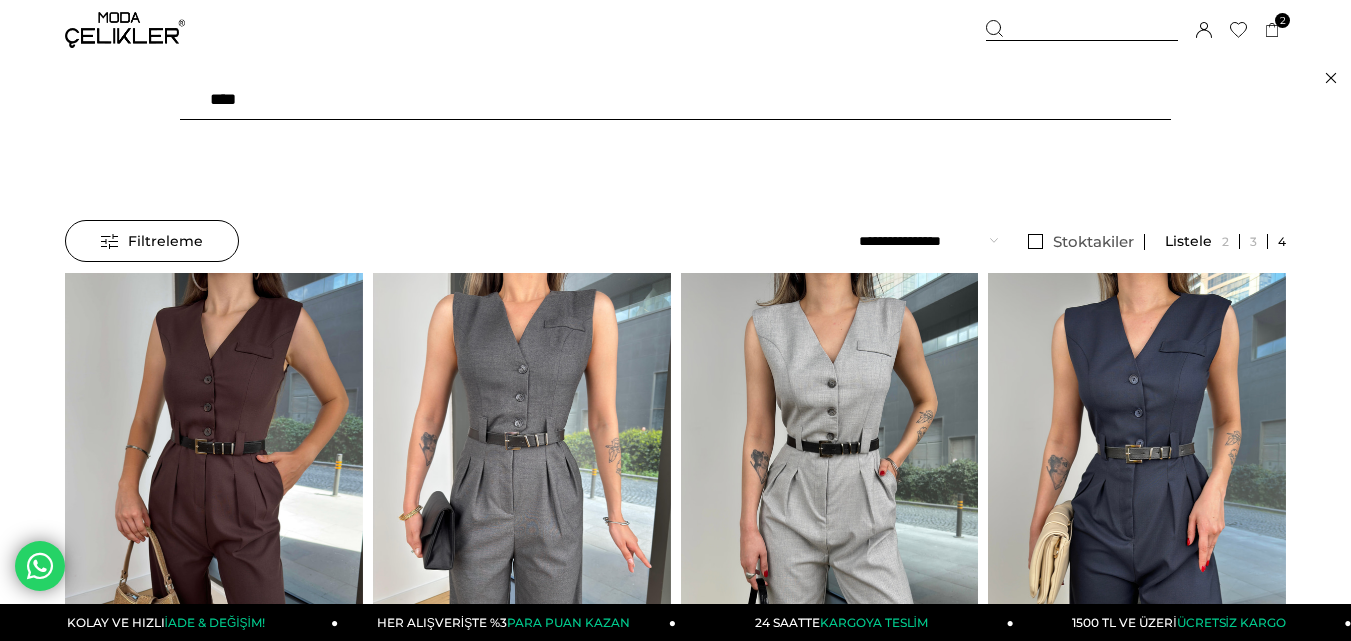 scroll, scrollTop: 0, scrollLeft: 0, axis: both 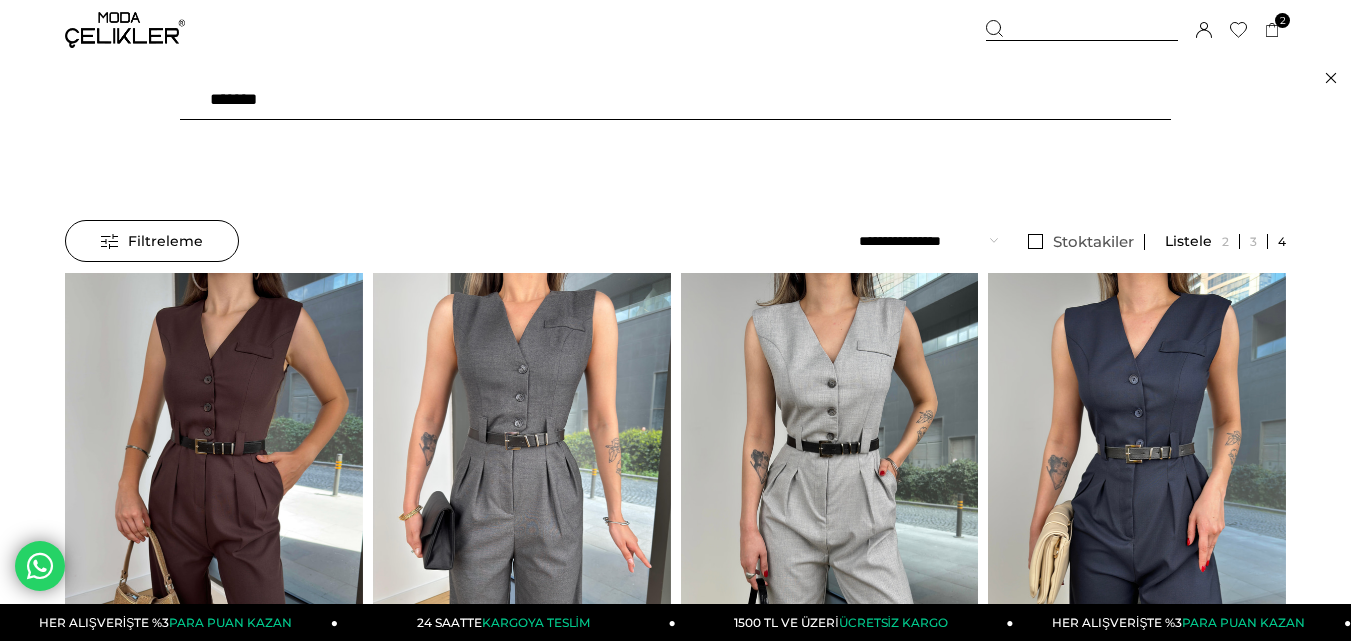 type on "*******" 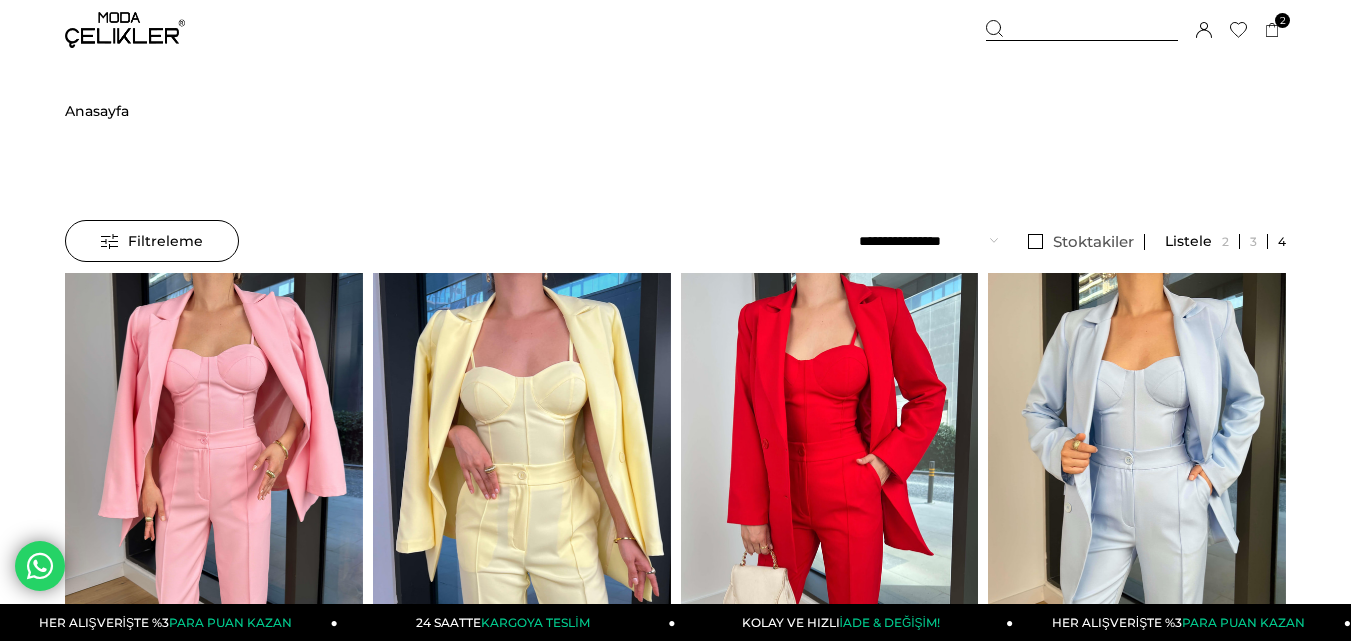 scroll, scrollTop: 0, scrollLeft: 0, axis: both 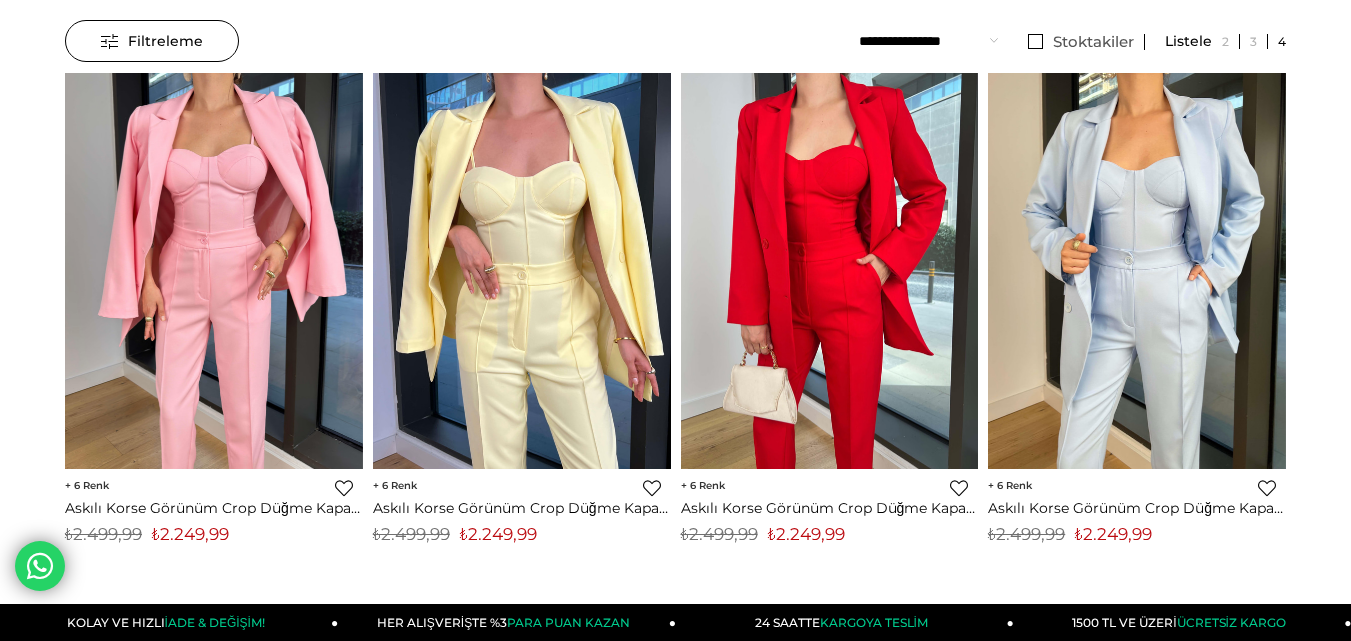 click on "₺2.249,99" at bounding box center [498, 534] 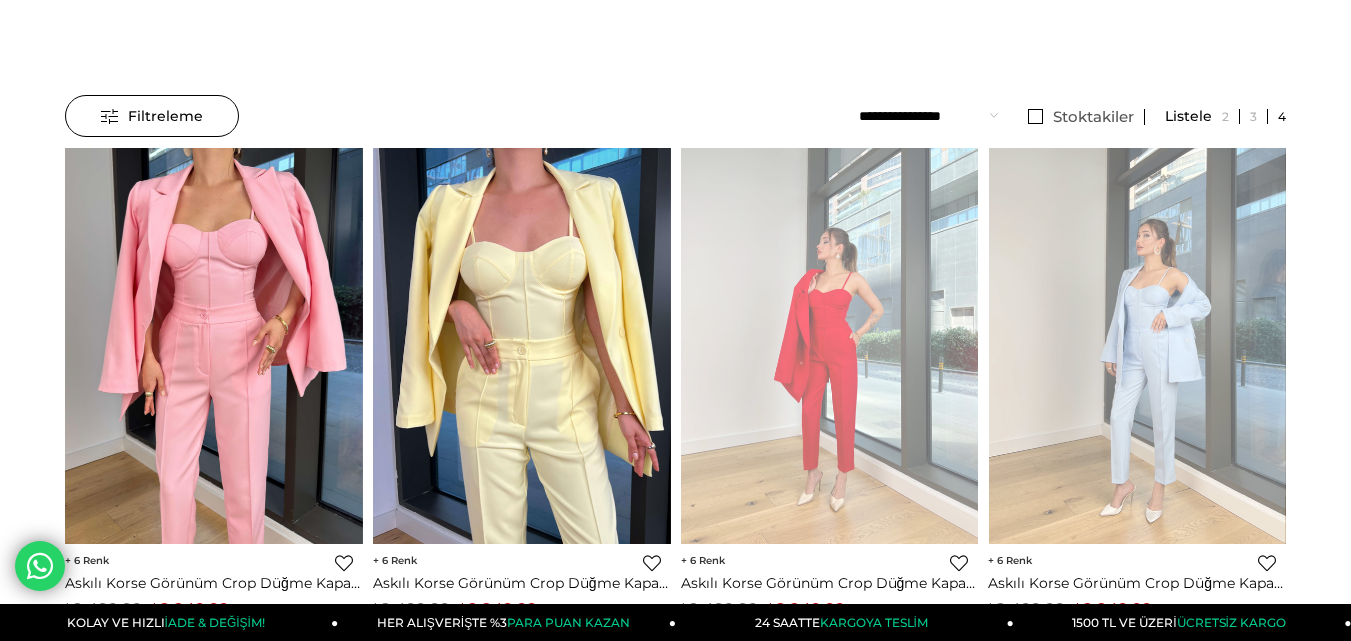 scroll, scrollTop: 0, scrollLeft: 0, axis: both 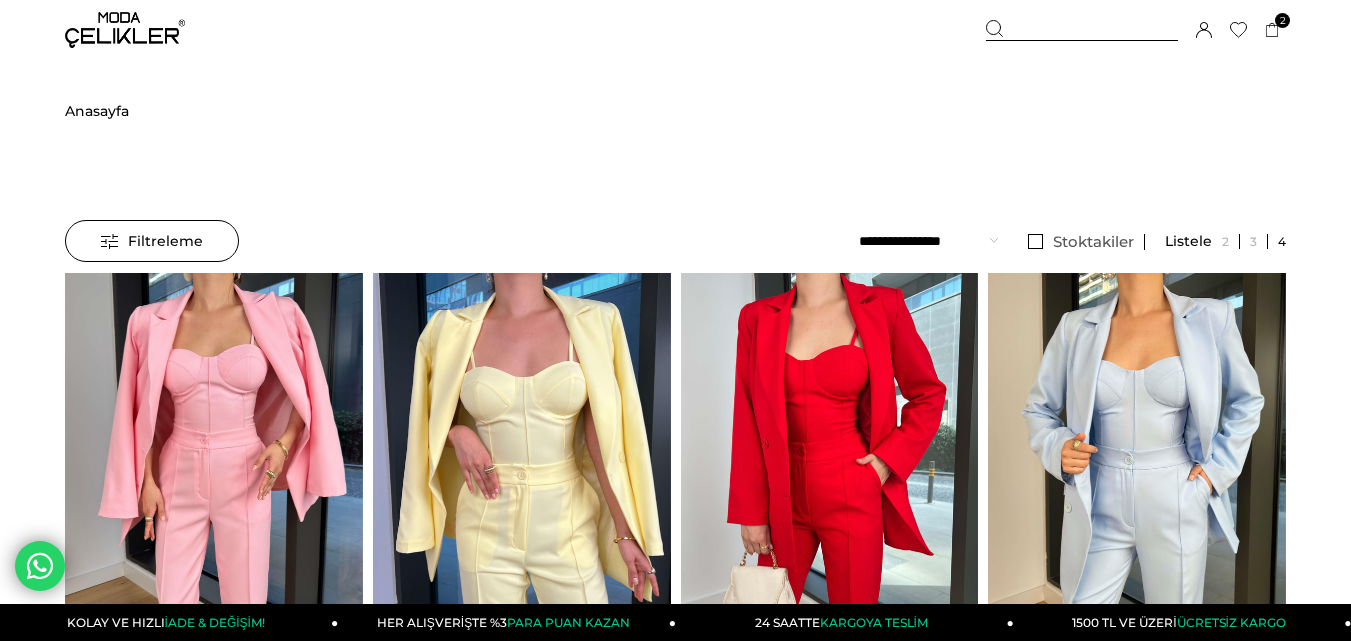 click at bounding box center [1082, 30] 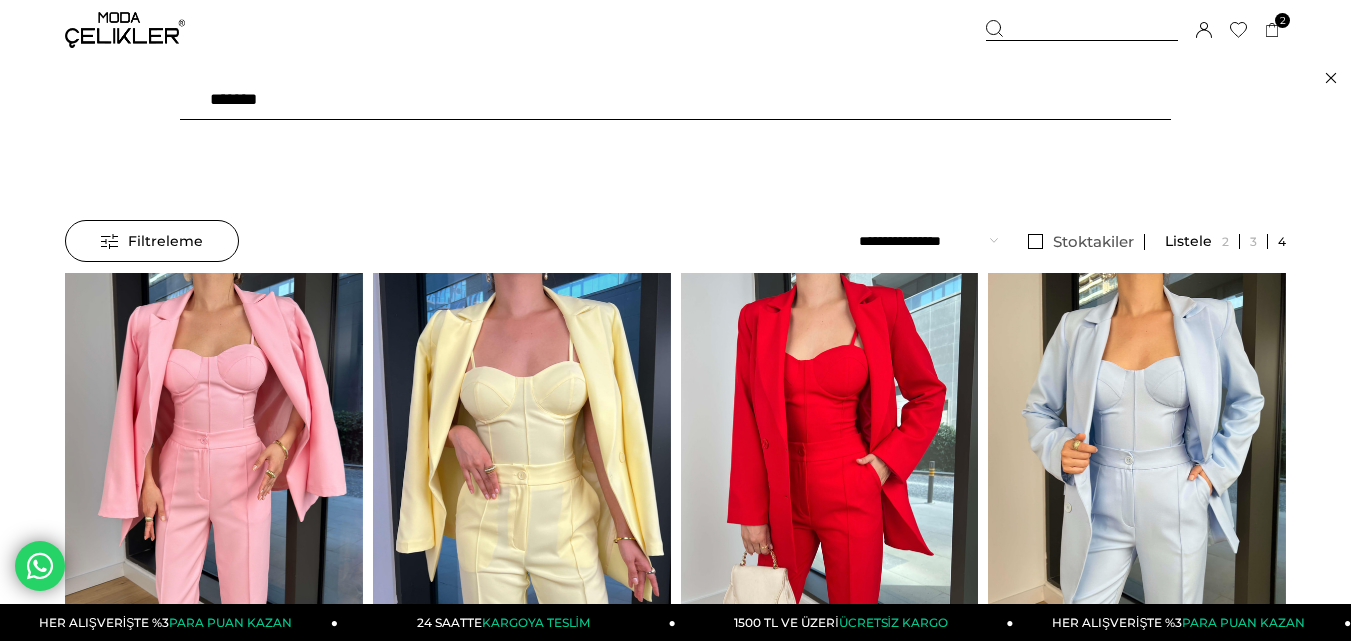 click on "*******" at bounding box center [675, 100] 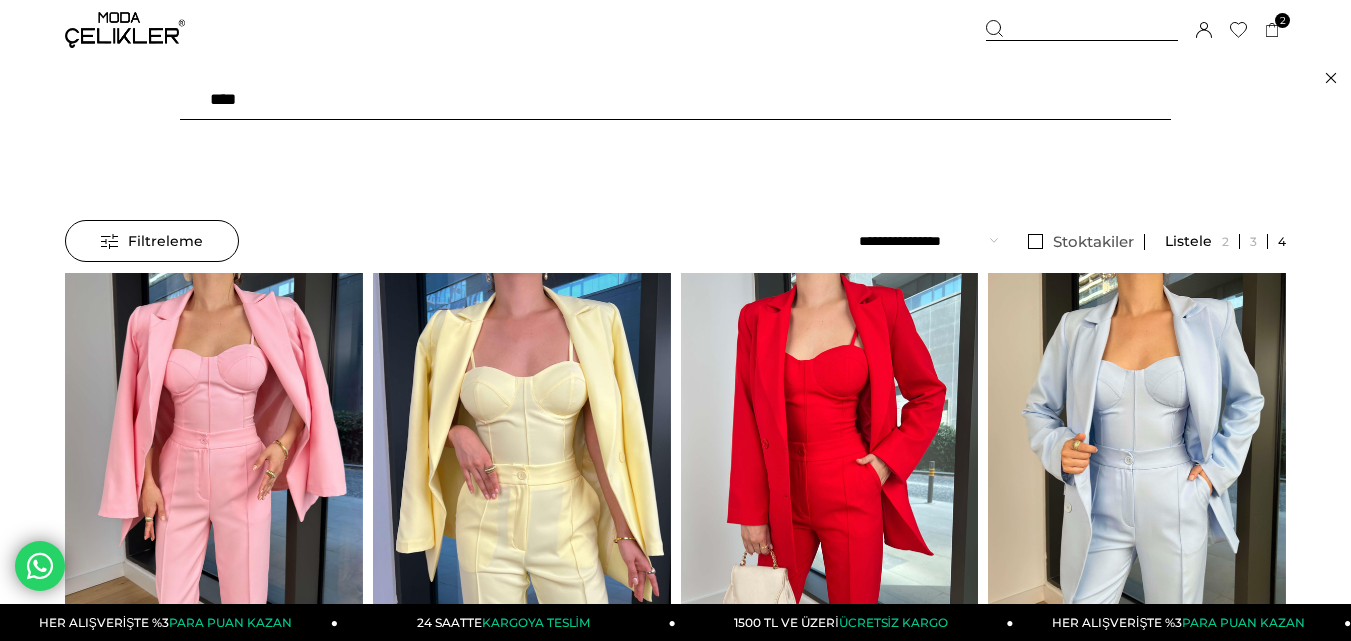 type on "*****" 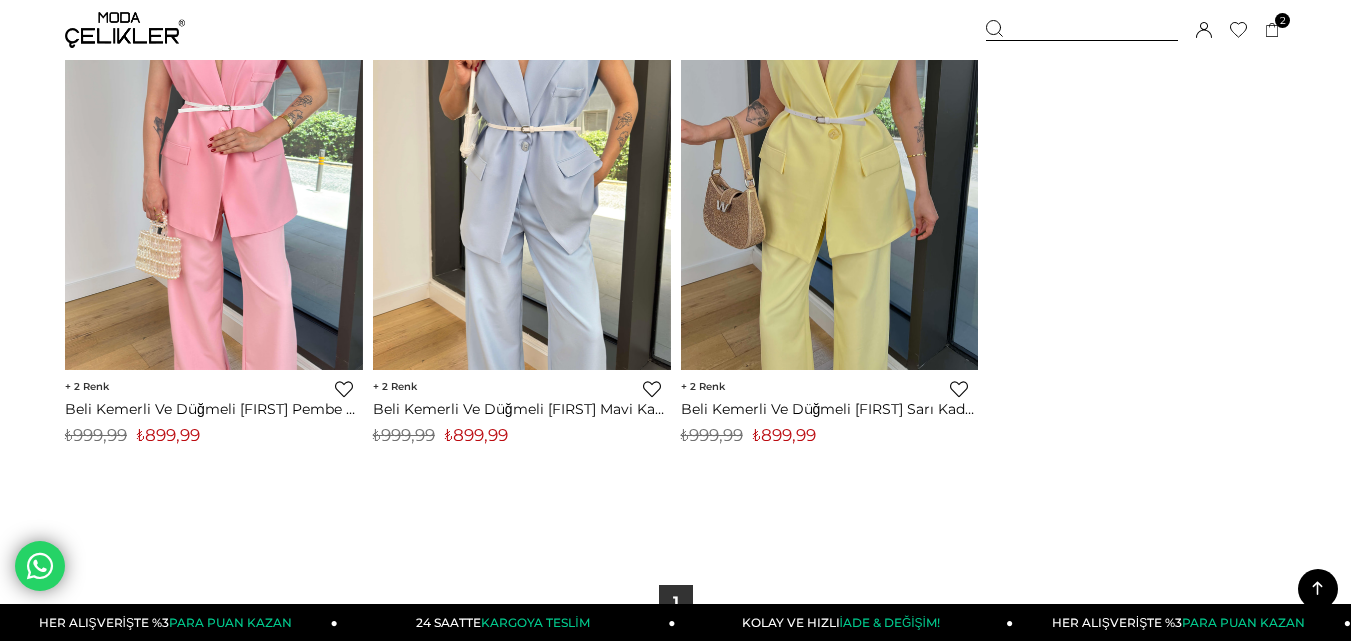 scroll, scrollTop: 299, scrollLeft: 0, axis: vertical 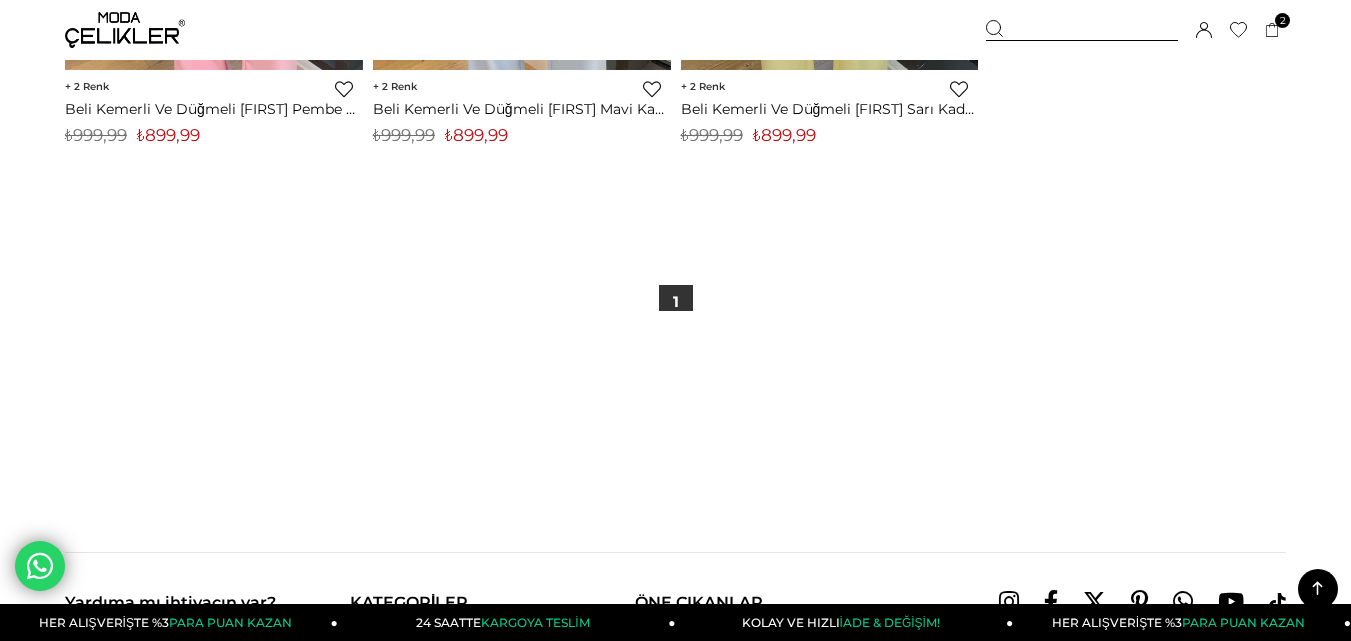 click on "₺899,99" at bounding box center (476, 135) 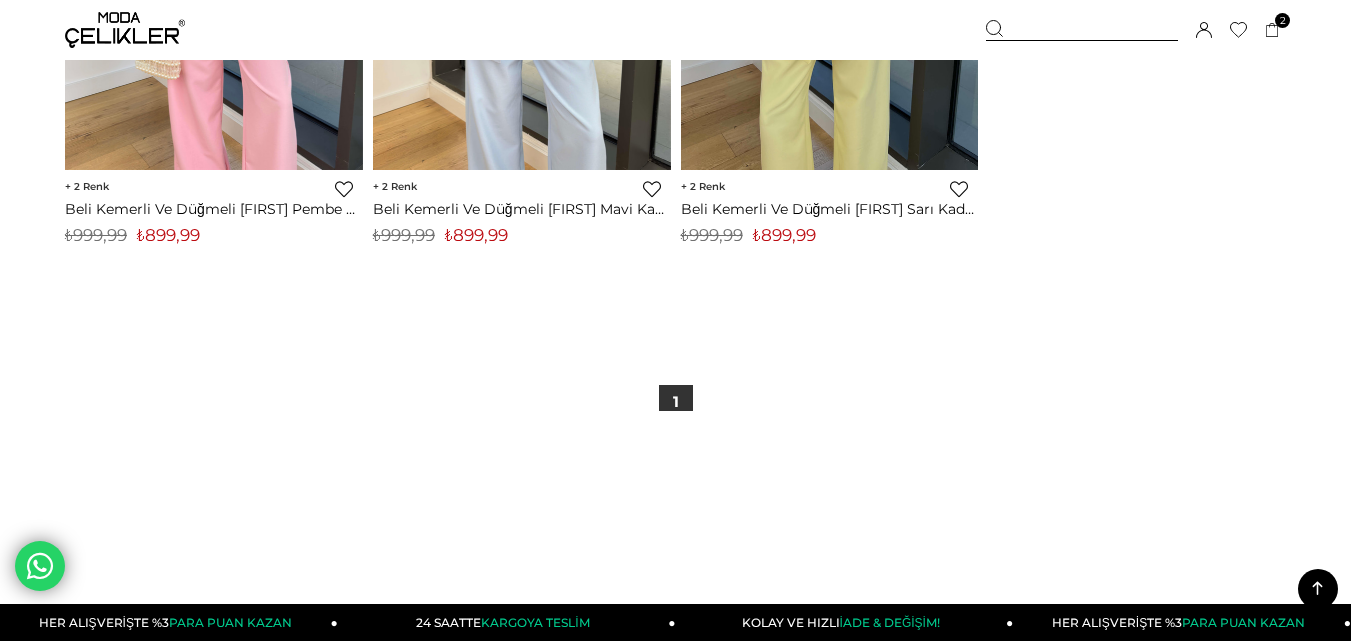 copy on "899,99" 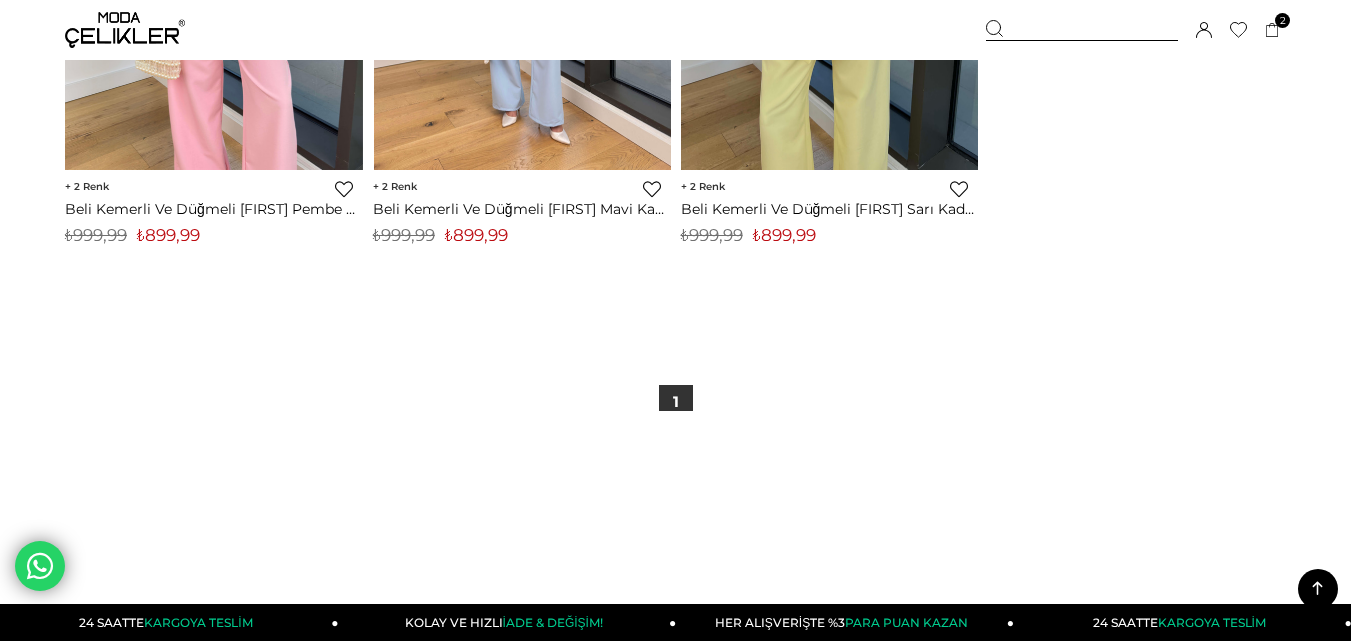 click at bounding box center (522, -28) 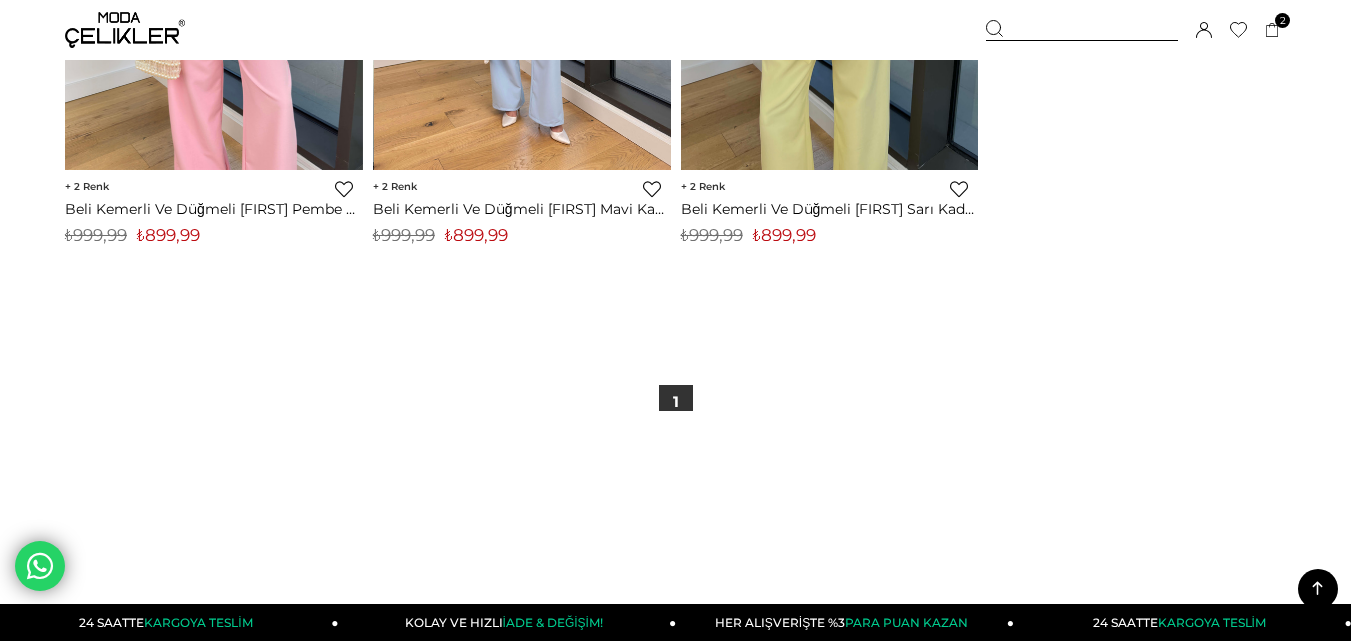 click at bounding box center [523, -28] 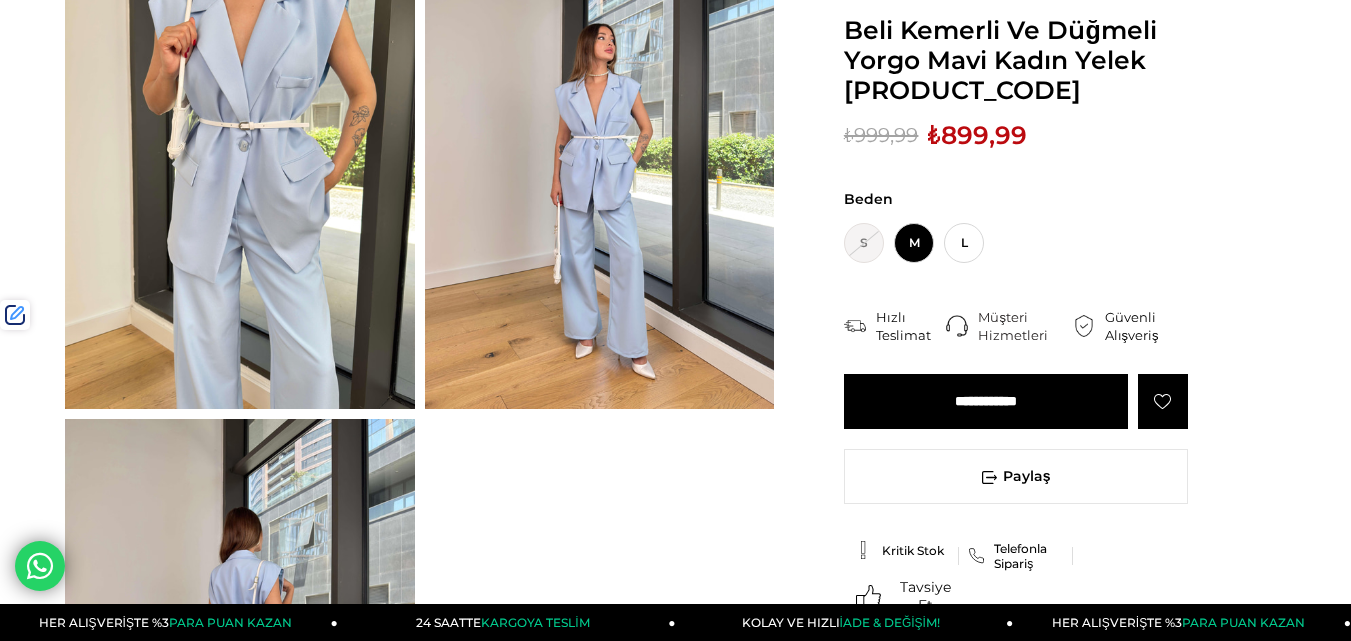 scroll, scrollTop: 400, scrollLeft: 0, axis: vertical 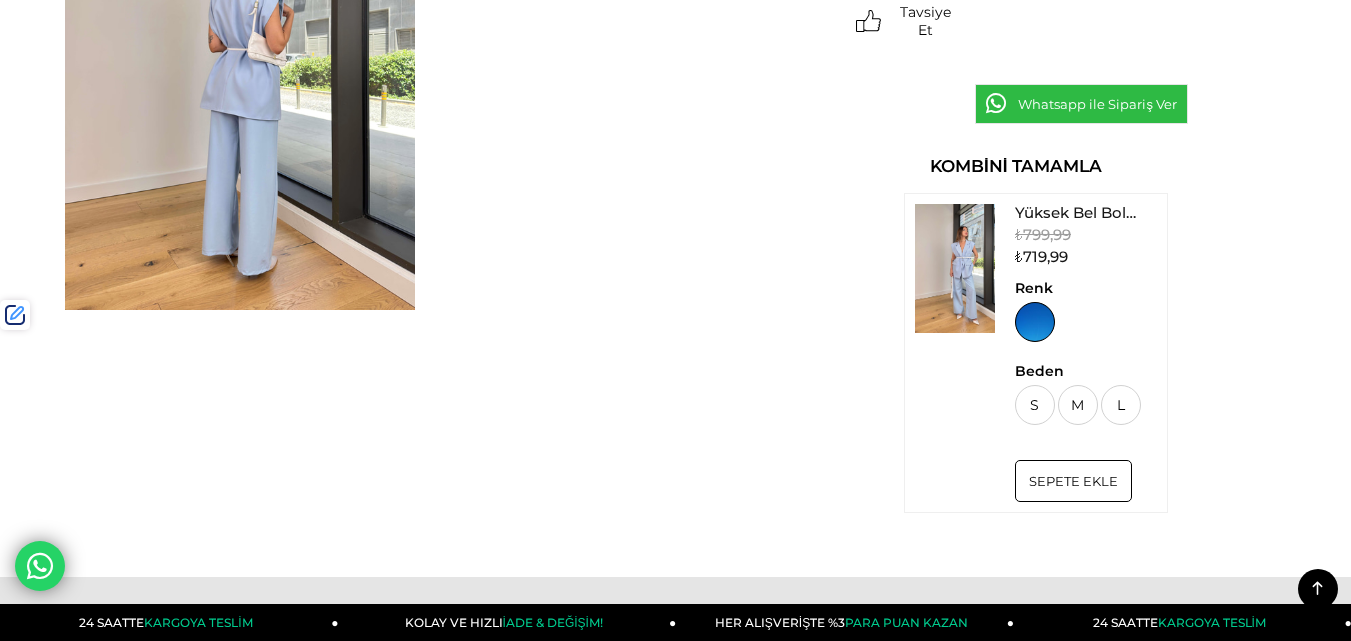 click on "Yüksek Bel Bol Paça Damiko Mavi Kadın Pantolon 25Y463" at bounding box center [1086, 214] 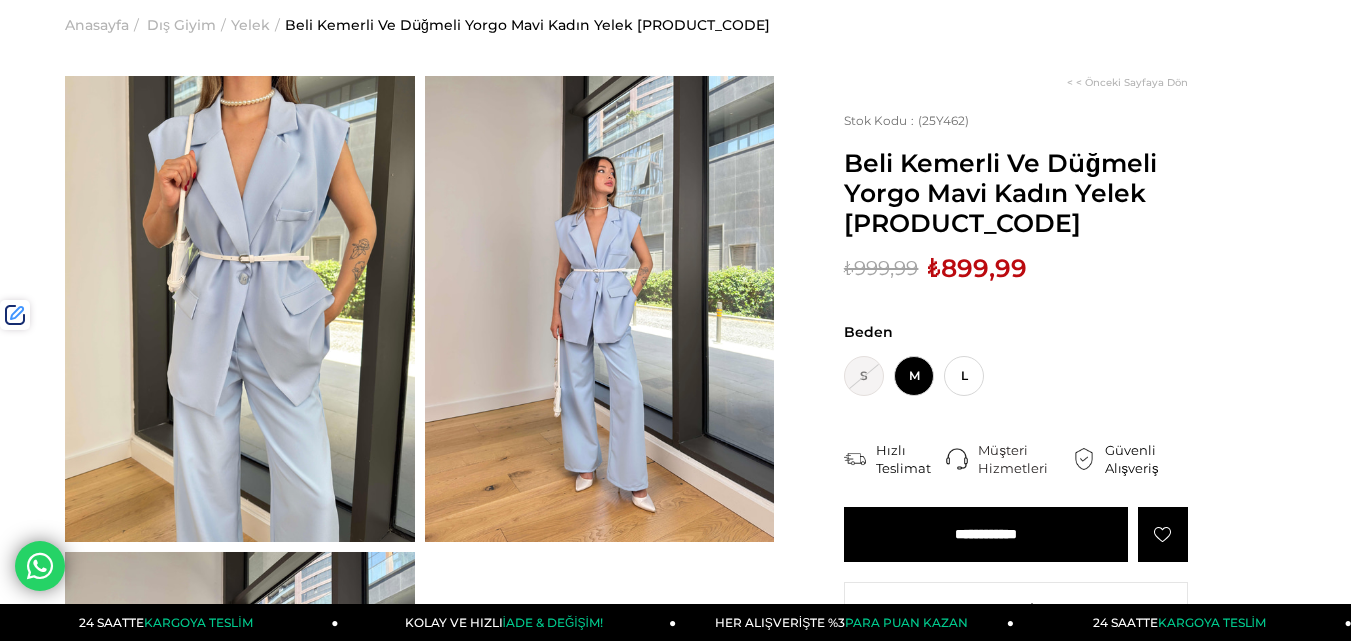 scroll, scrollTop: 0, scrollLeft: 0, axis: both 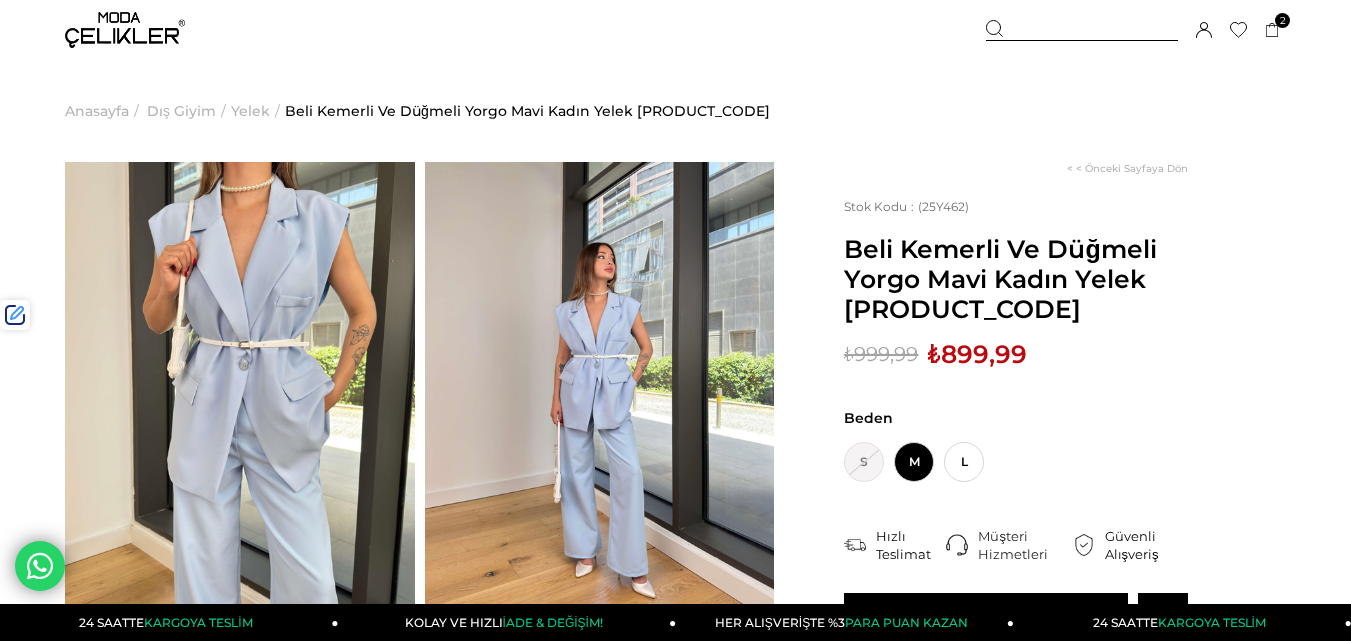 click at bounding box center (1082, 30) 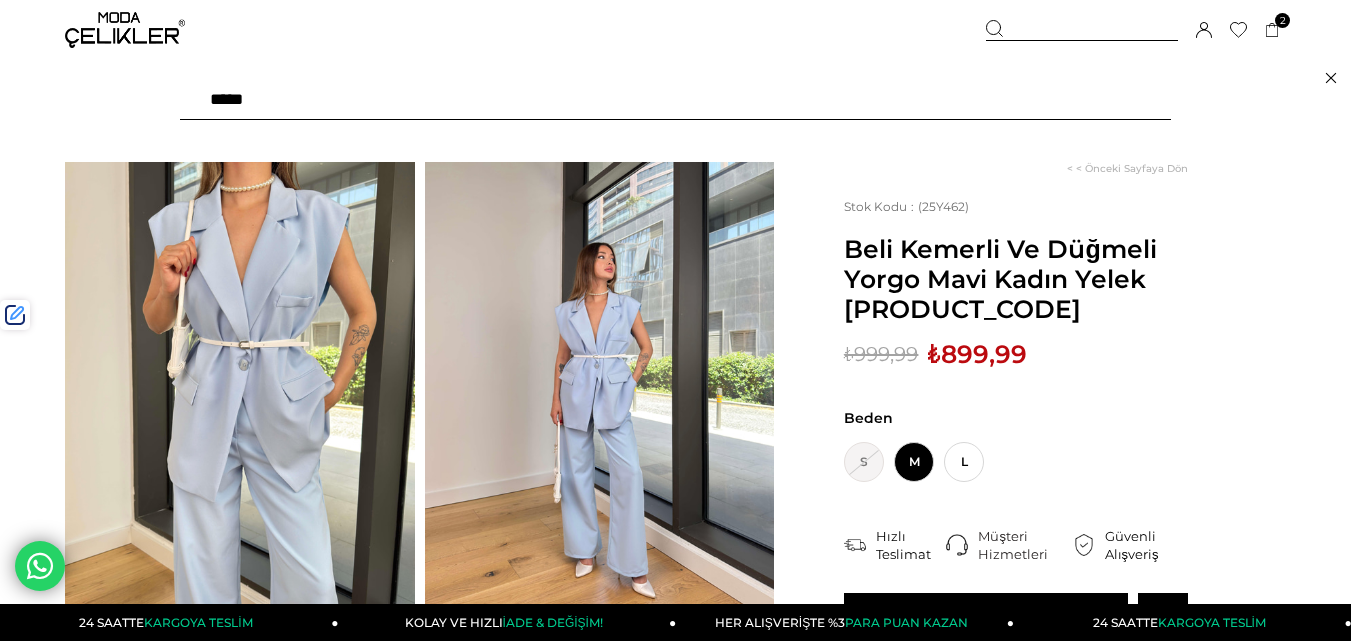 paste on "**********" 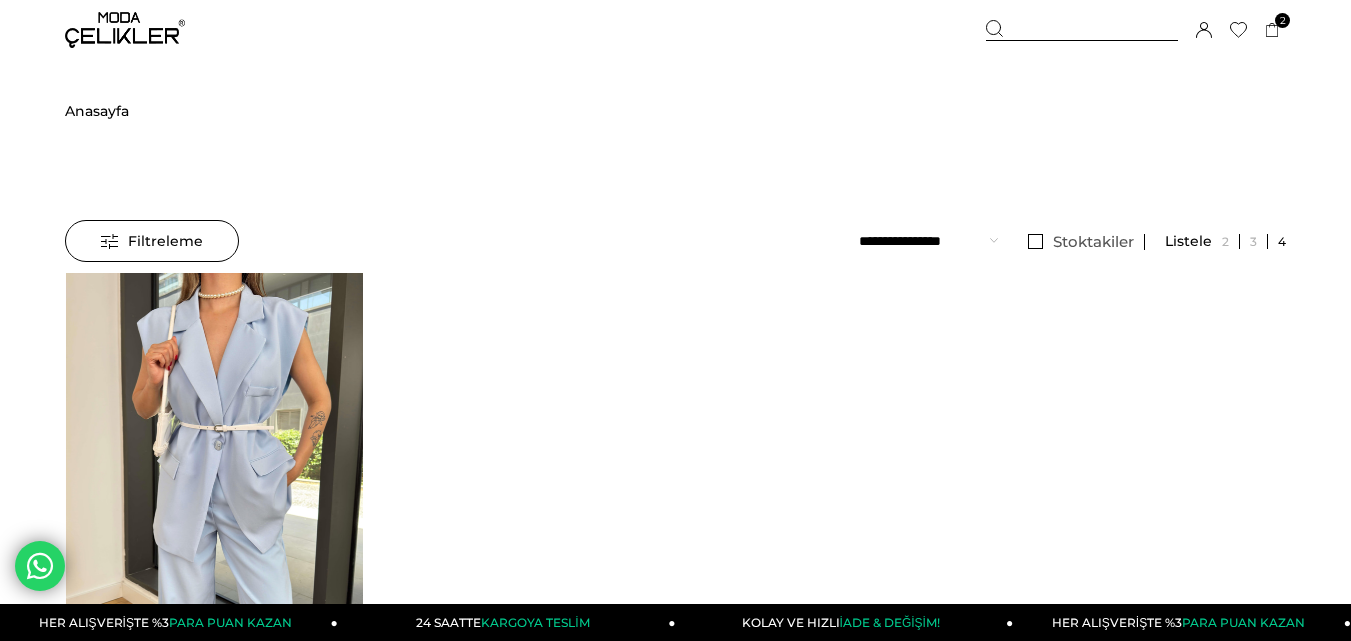 click at bounding box center [214, 471] 